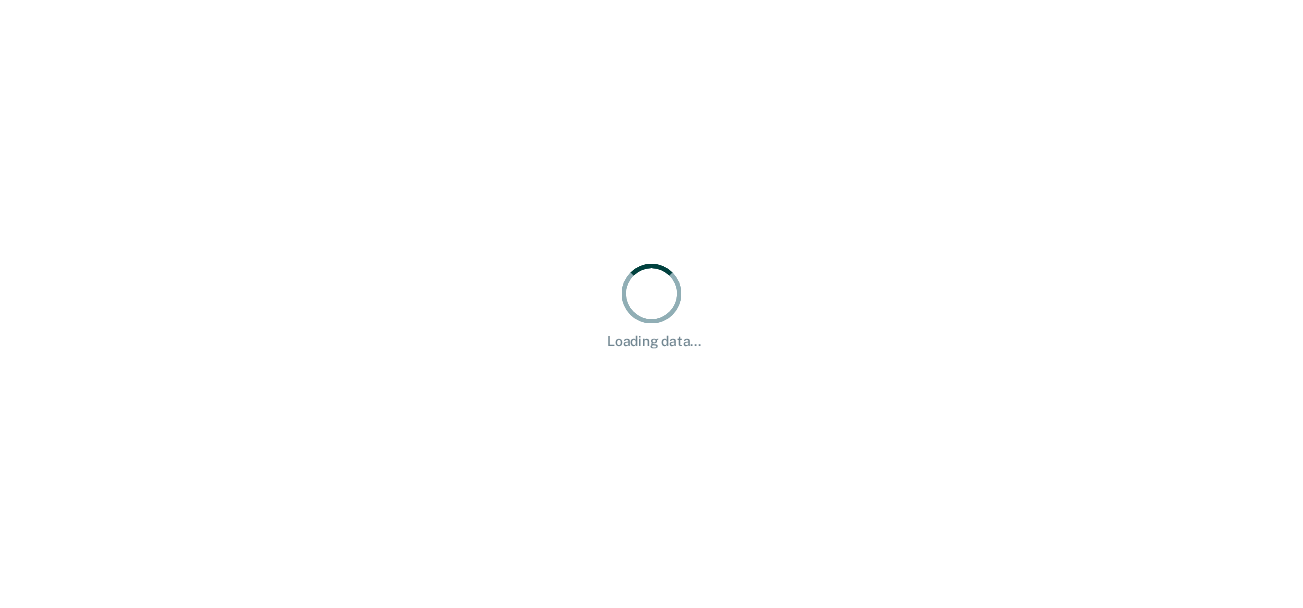 scroll, scrollTop: 0, scrollLeft: 0, axis: both 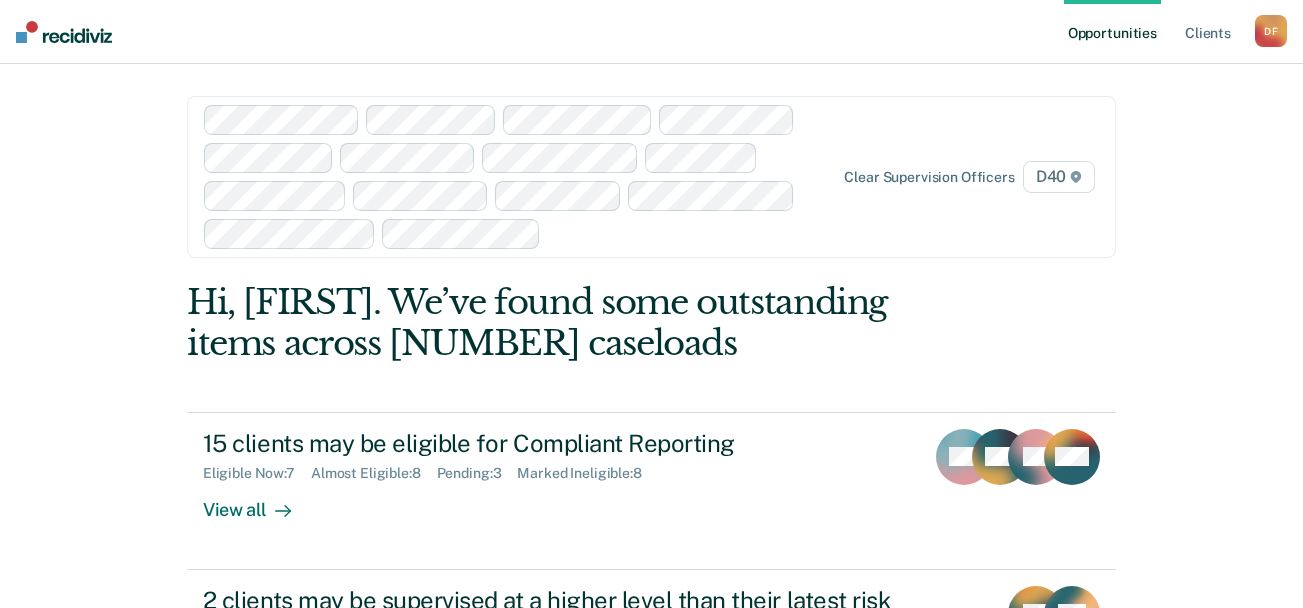 click on "Opportunities" at bounding box center [1112, 32] 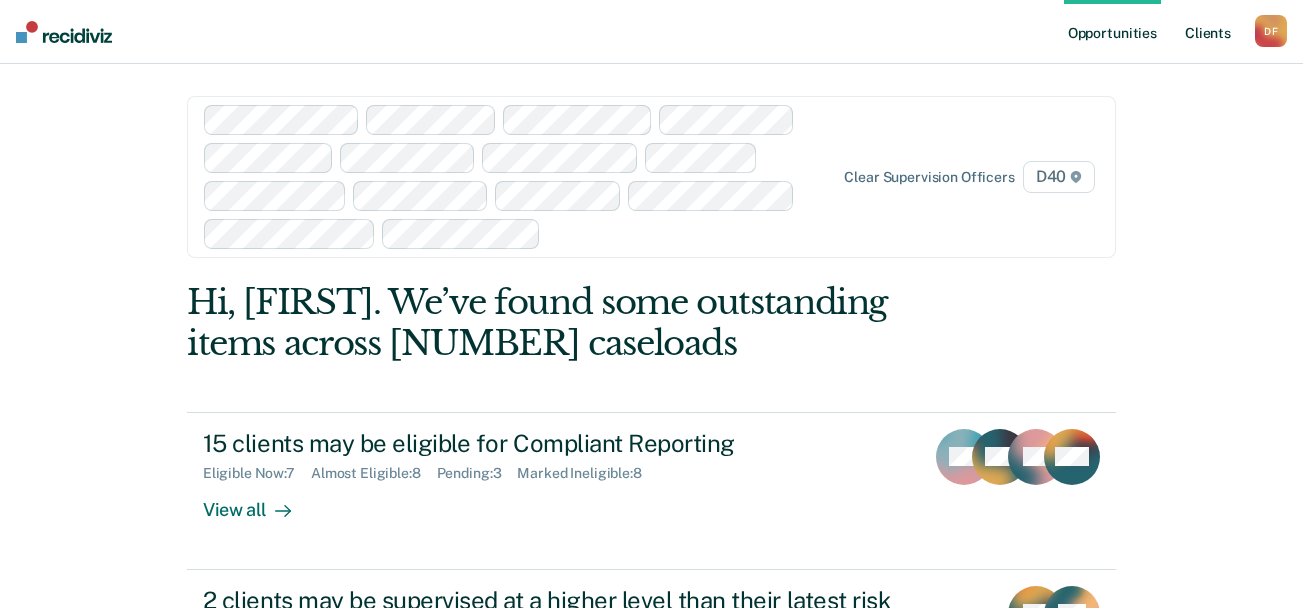 click on "Client s" at bounding box center (1208, 32) 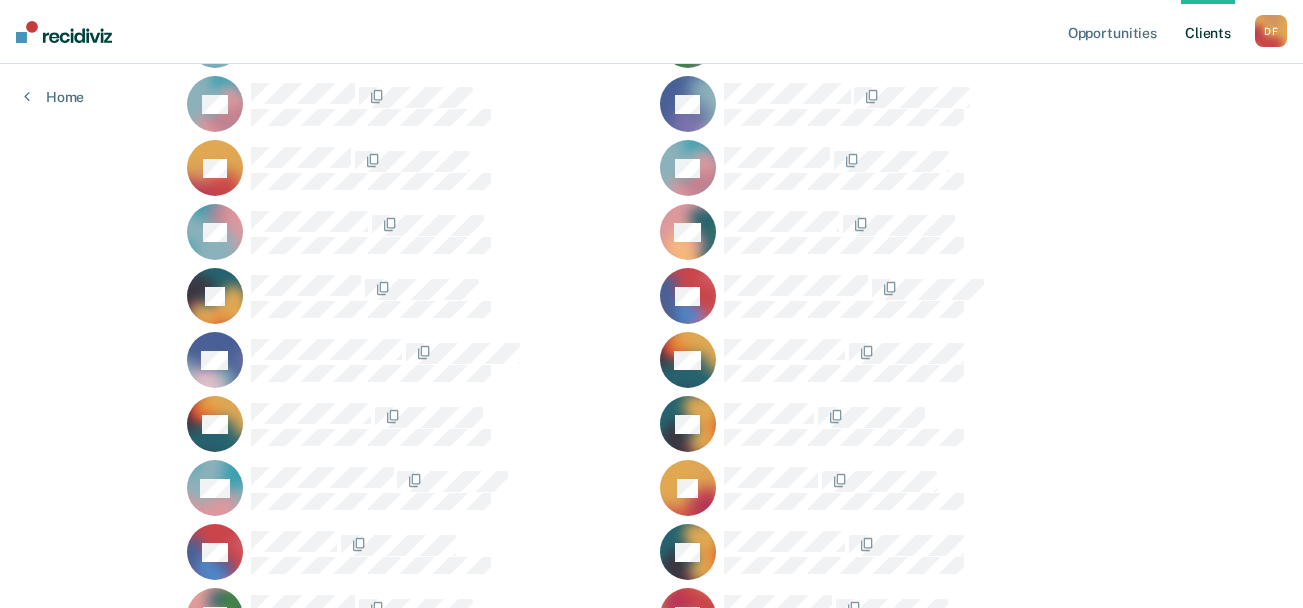 scroll, scrollTop: 5626, scrollLeft: 0, axis: vertical 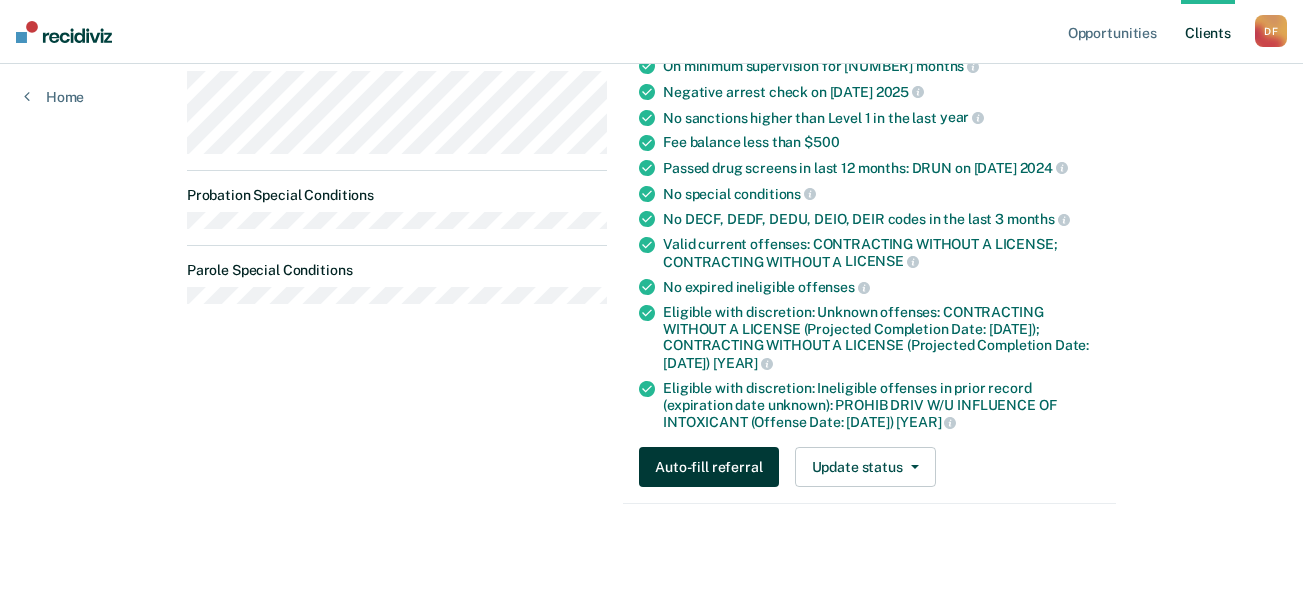 click on "Auto-fill referral" at bounding box center (708, 467) 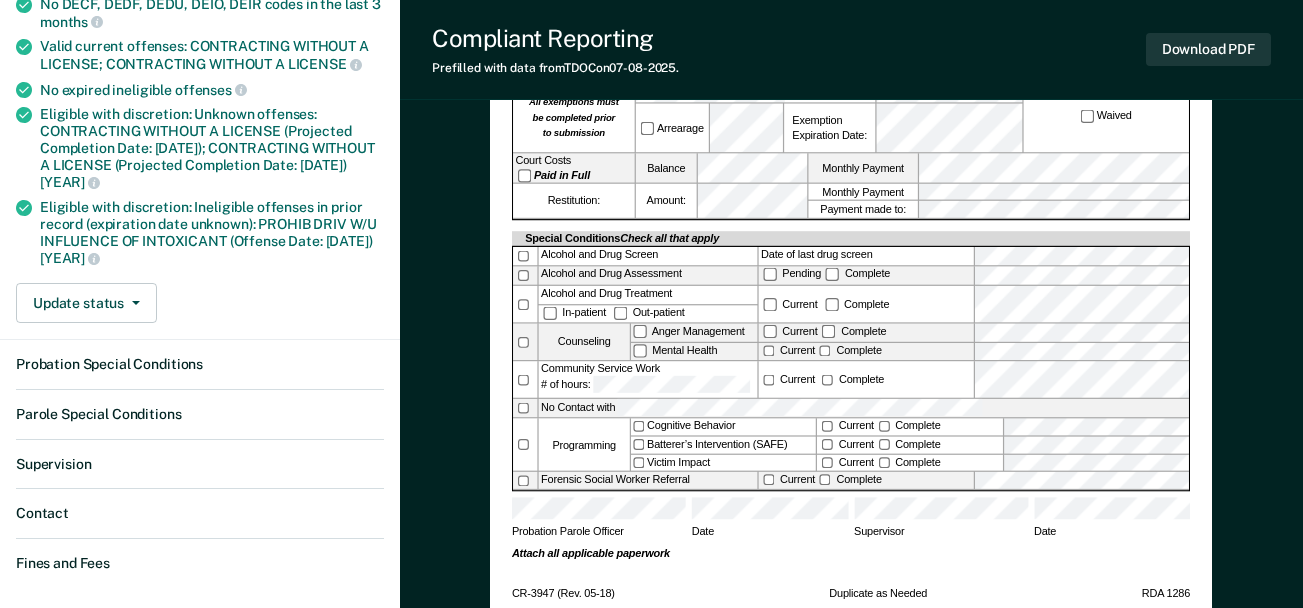 scroll, scrollTop: 0, scrollLeft: 0, axis: both 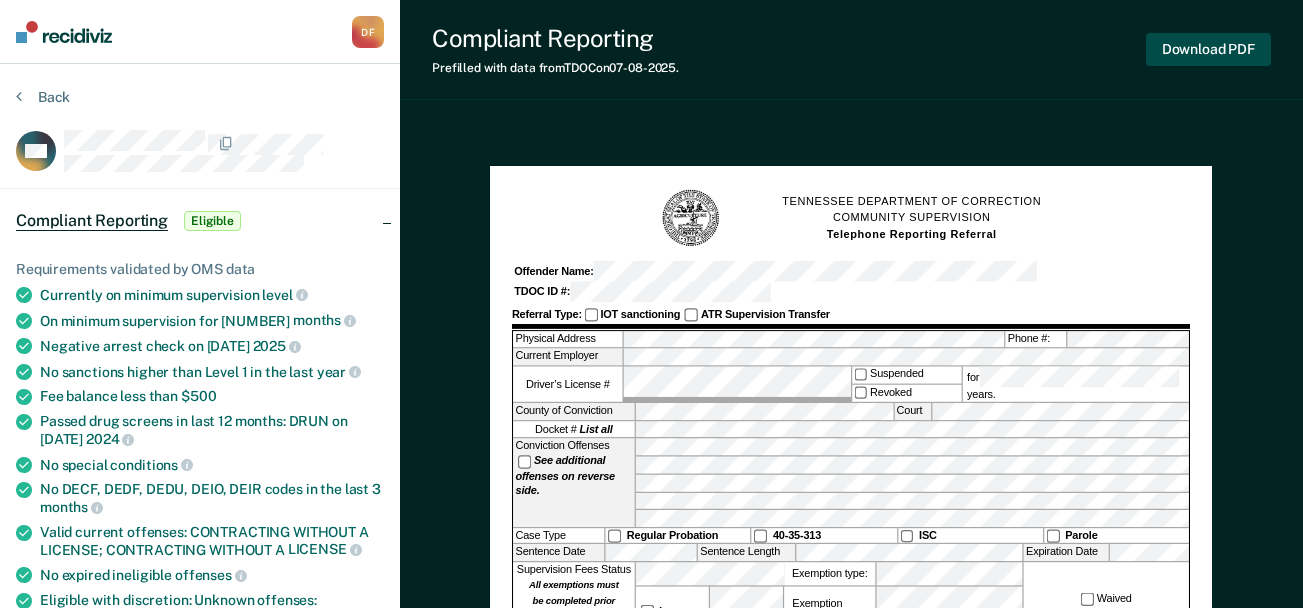 click on "Download PDF" at bounding box center (1208, 49) 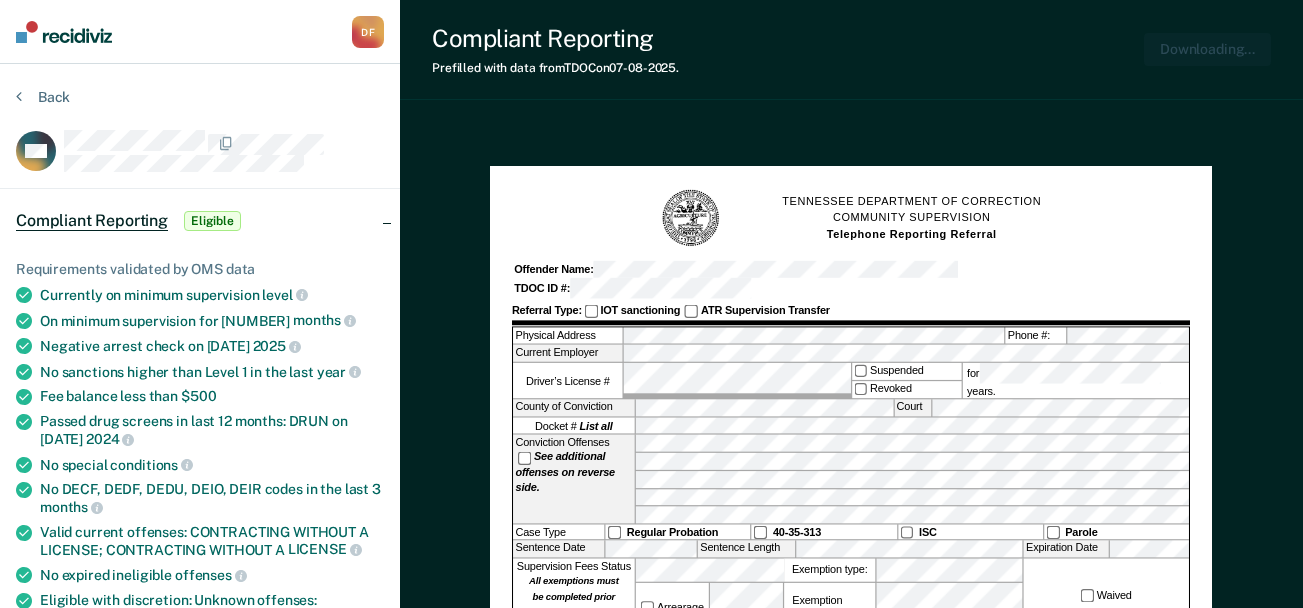 scroll, scrollTop: 0, scrollLeft: 0, axis: both 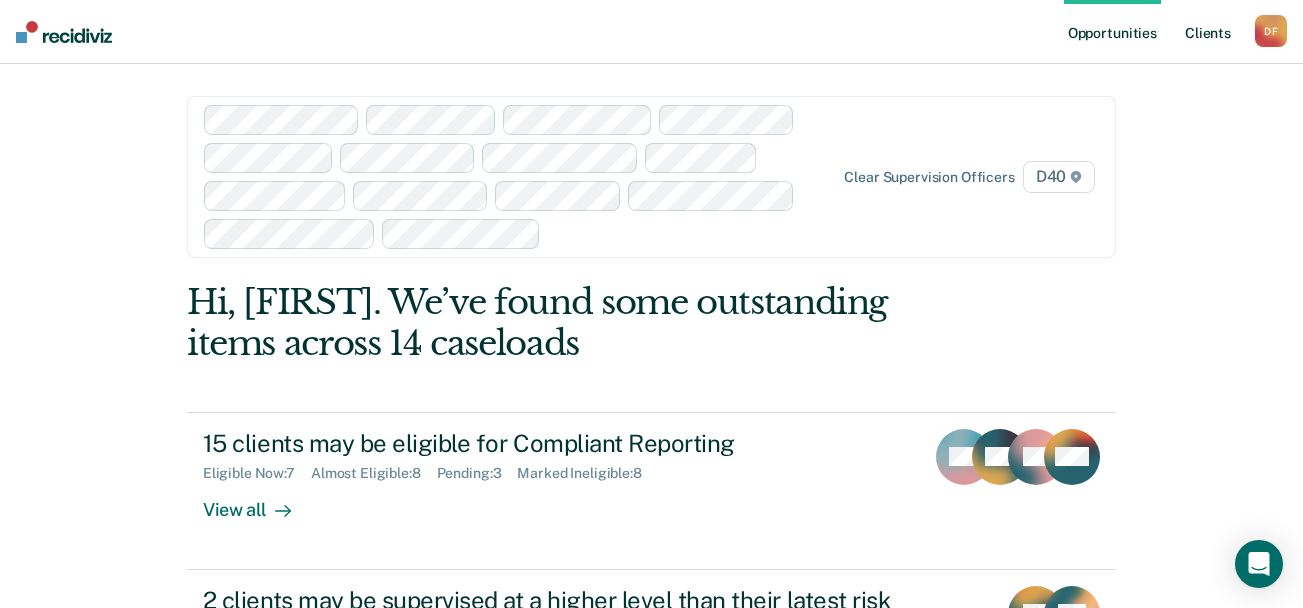 click on "Client s" at bounding box center (1208, 32) 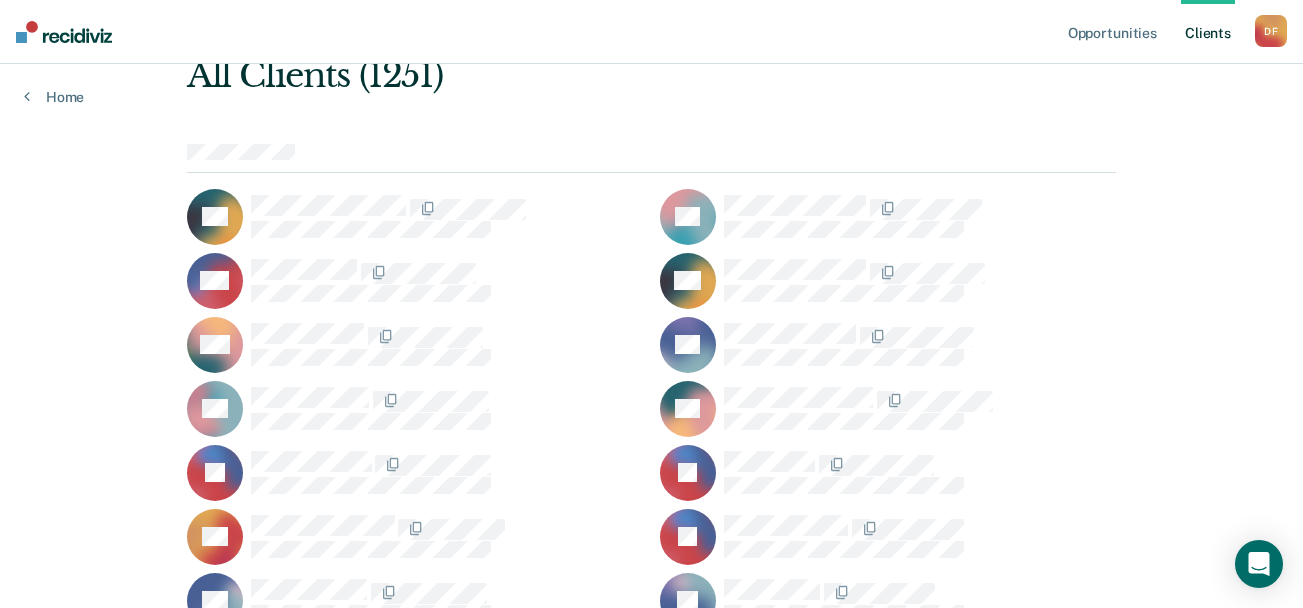 scroll, scrollTop: 280, scrollLeft: 0, axis: vertical 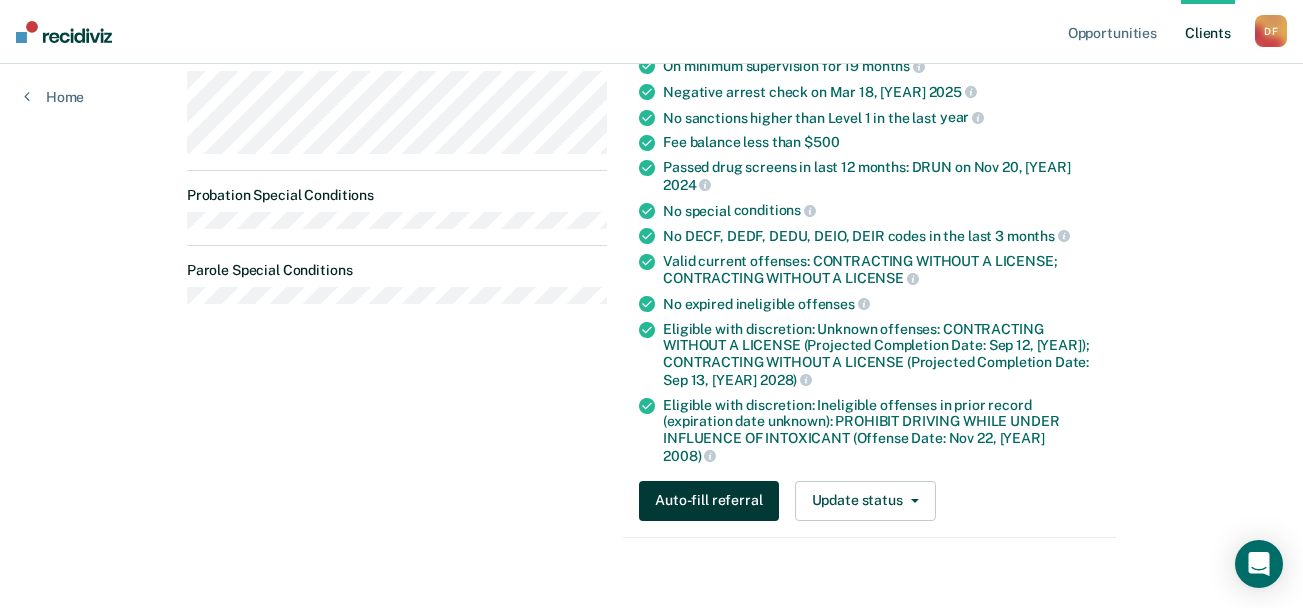 click on "Auto-fill referral" at bounding box center [708, 501] 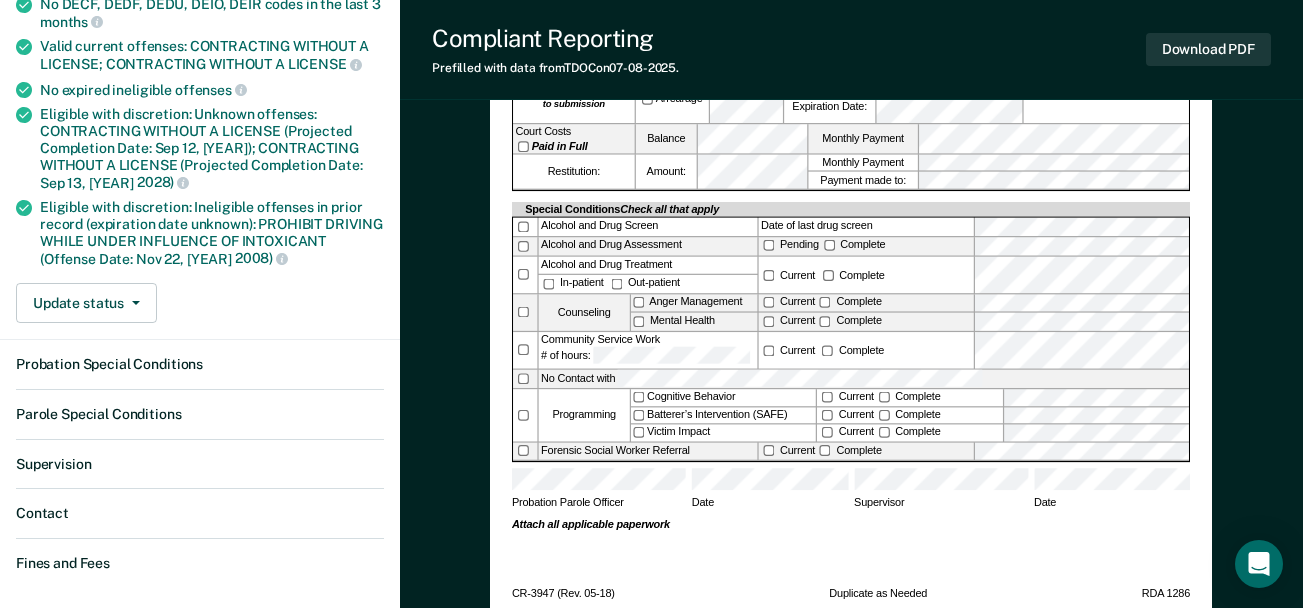 scroll, scrollTop: 0, scrollLeft: 0, axis: both 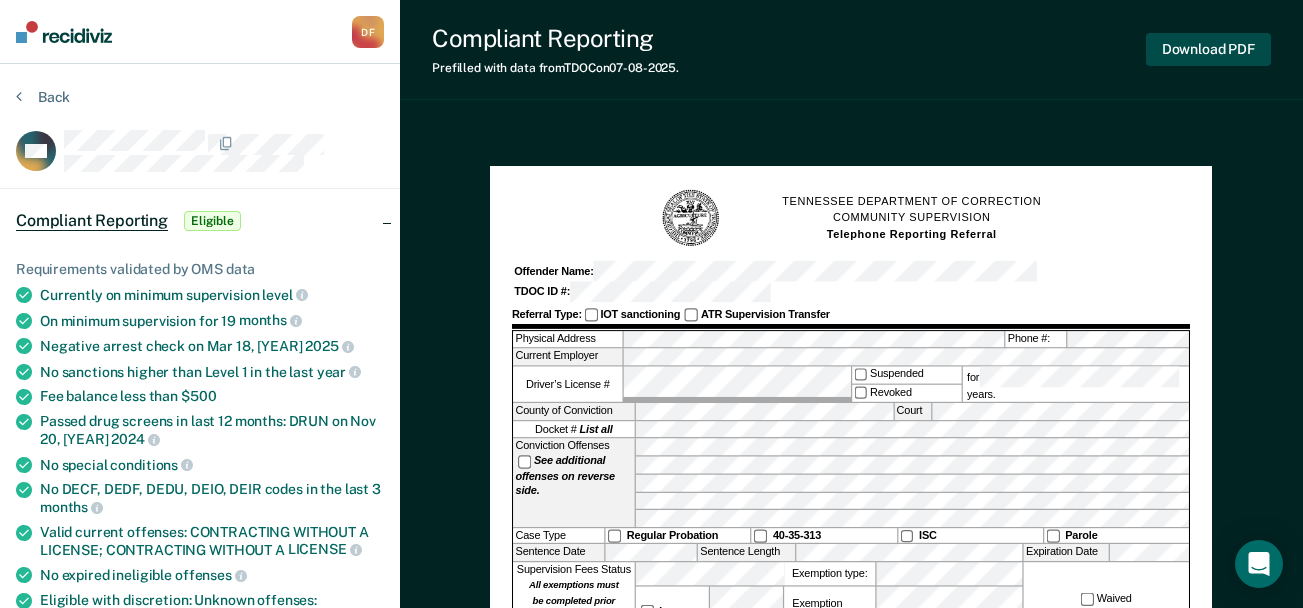 click on "Download PDF" at bounding box center [1208, 49] 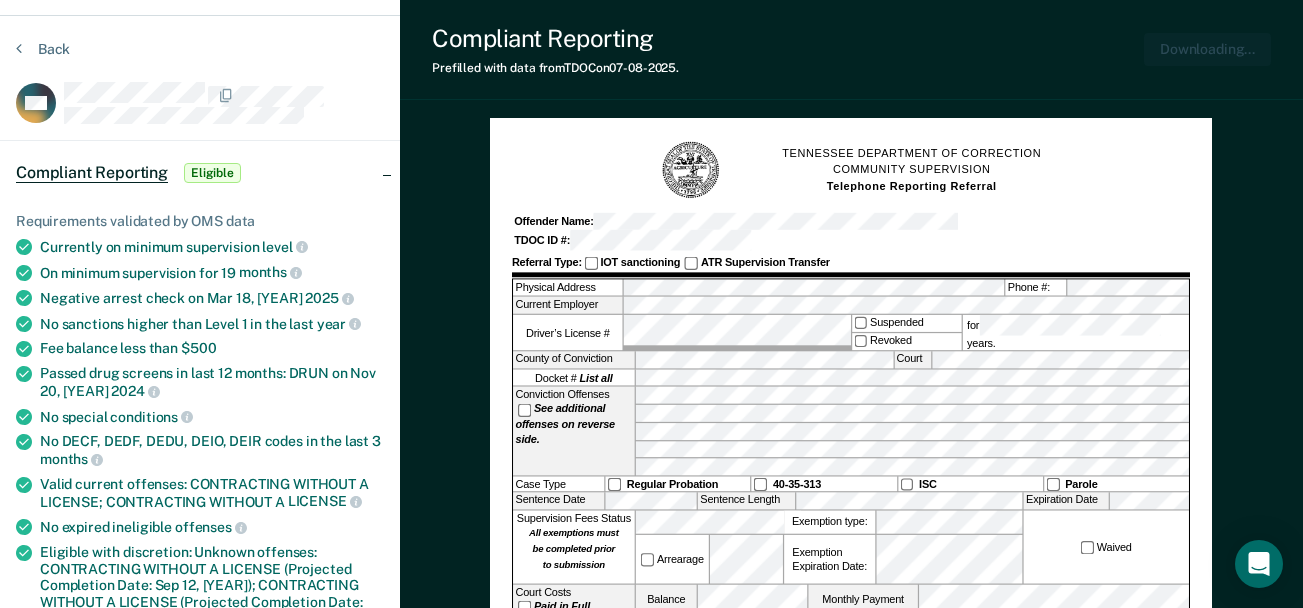 scroll, scrollTop: 43, scrollLeft: 0, axis: vertical 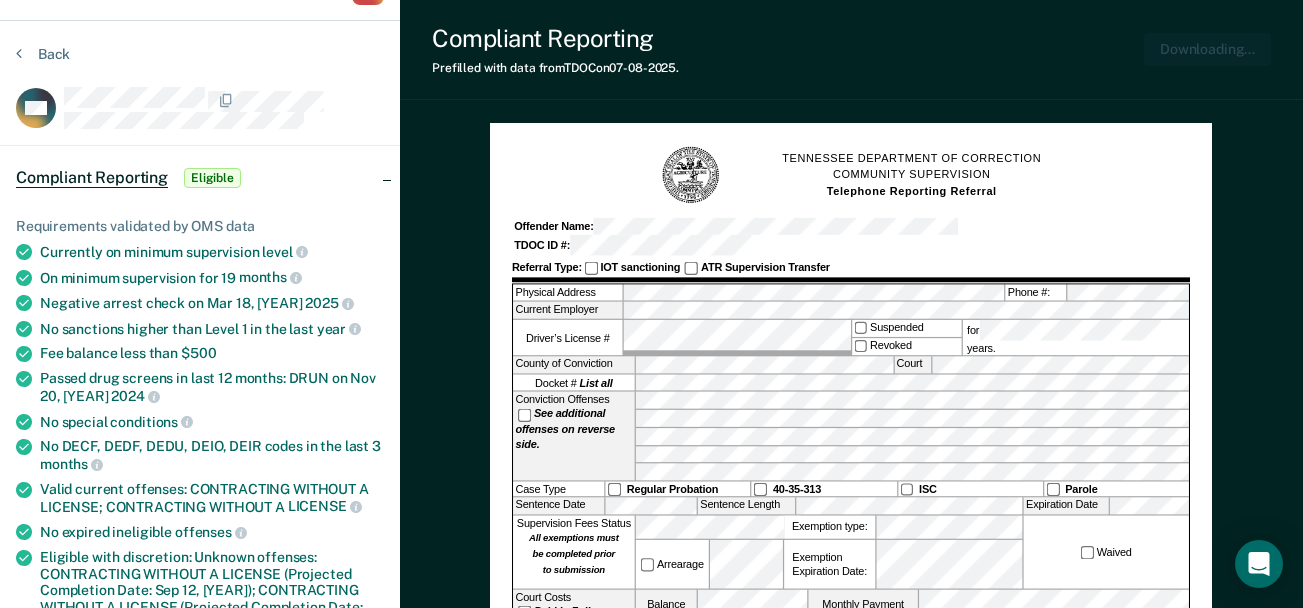 click on "TENNESSEE DEPARTMENT OF CORRECTION COMMUNITY SUPERVISION Telephone Reporting Referral Offender Name: TDOC ID #: Referral Type: IOT sanctioning ATR Supervision Transfer Physical Address Phone #: Current Employer Driver’s License # Suspended Revoked for years. County of Conviction Court Docket # List all Conviction Offenses See additional offenses on reverse side. Case Type Regular Probation 40-35-313 ISC Parole Sentence Date Sentence Length Expiration Date Supervision Fees Status All exemptions must be completed prior to submission Arrearage Exemption type: Exemption Expiration Date: Waived Court Costs Paid in Full Balance Monthly Payment Restitution: Amount: Monthly Payment Payment made to: Special Conditions Check all that apply Alcohol and Drug Screen Date of last drug screen Alcohol and Drug Assessment Pending Complete Alcohol and Drug Treatment In-patient Out-patient Current Complete Counseling Anger Management Mental Health Current Complete" at bounding box center [-49349, 304] 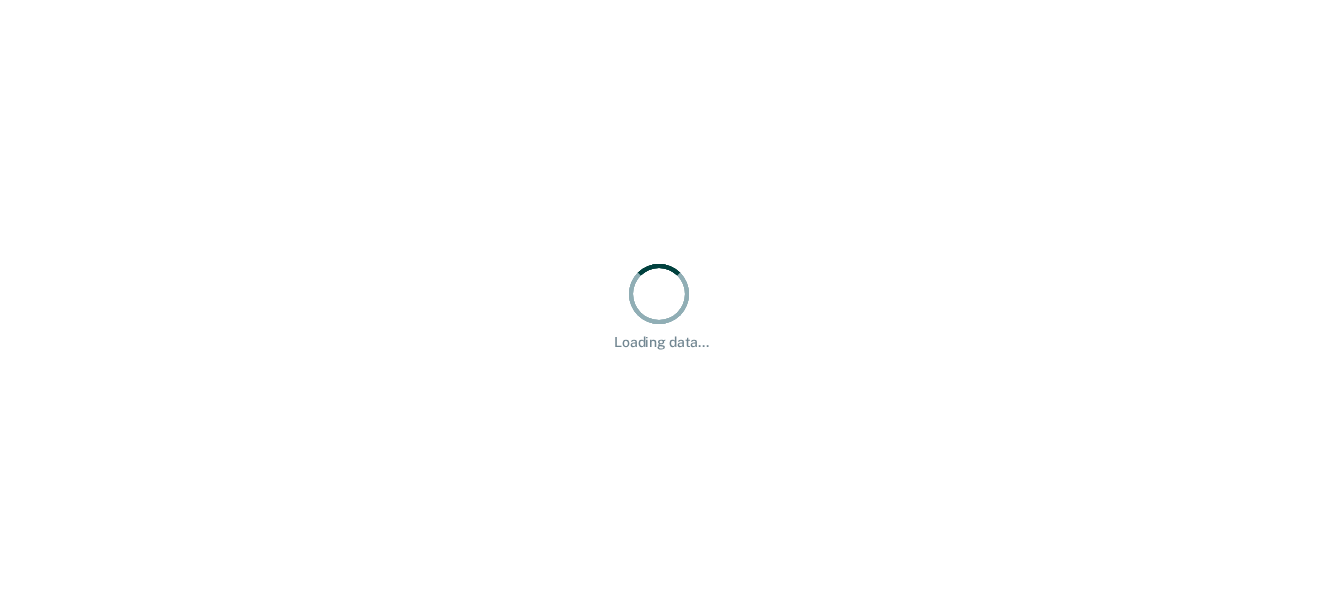 scroll, scrollTop: 0, scrollLeft: 0, axis: both 